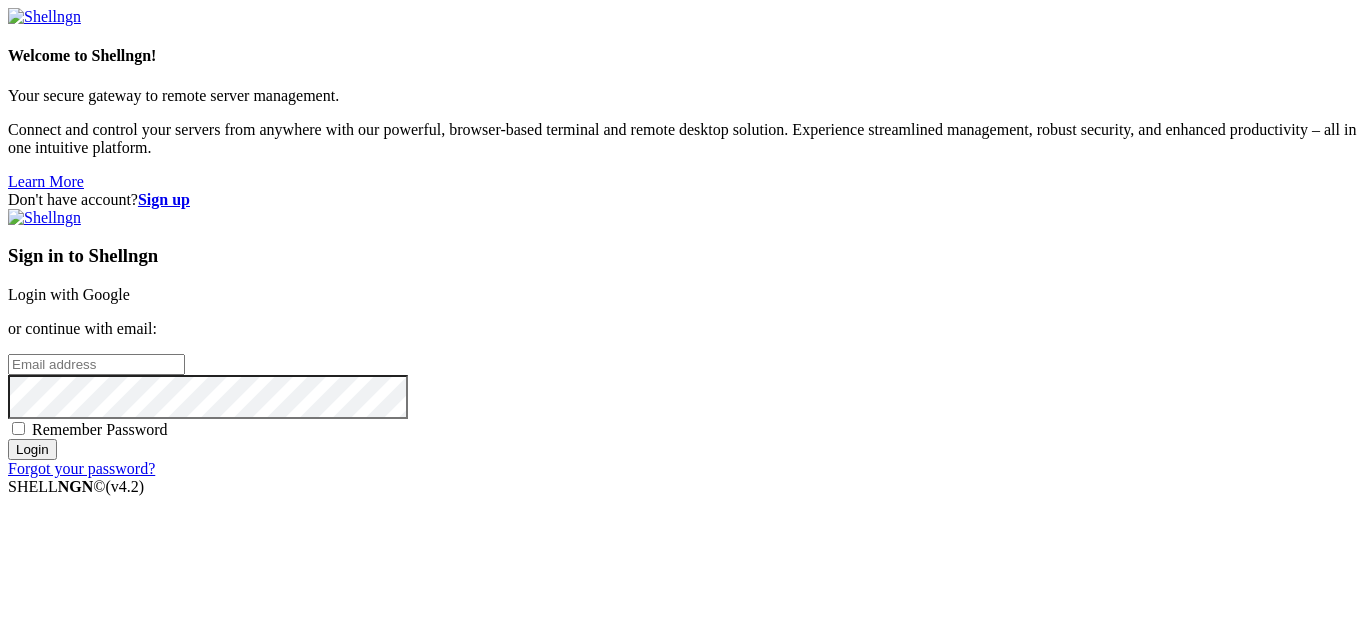 scroll, scrollTop: 0, scrollLeft: 0, axis: both 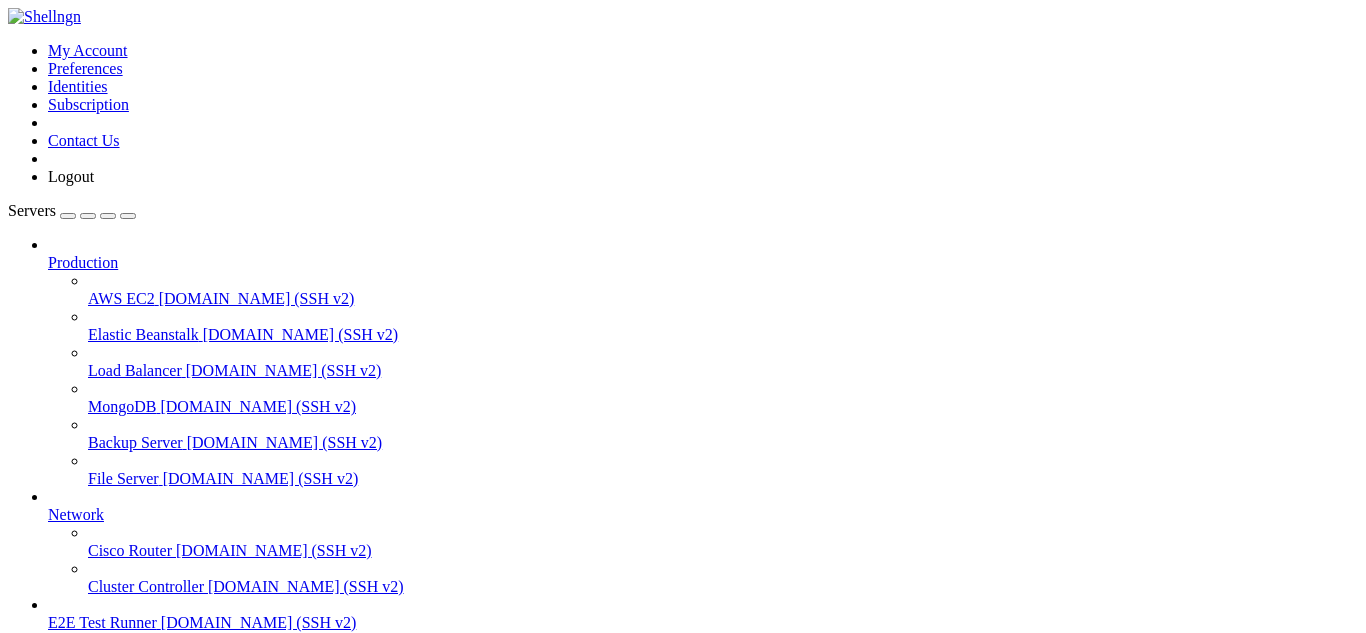 click on "Development" at bounding box center (703, 659) 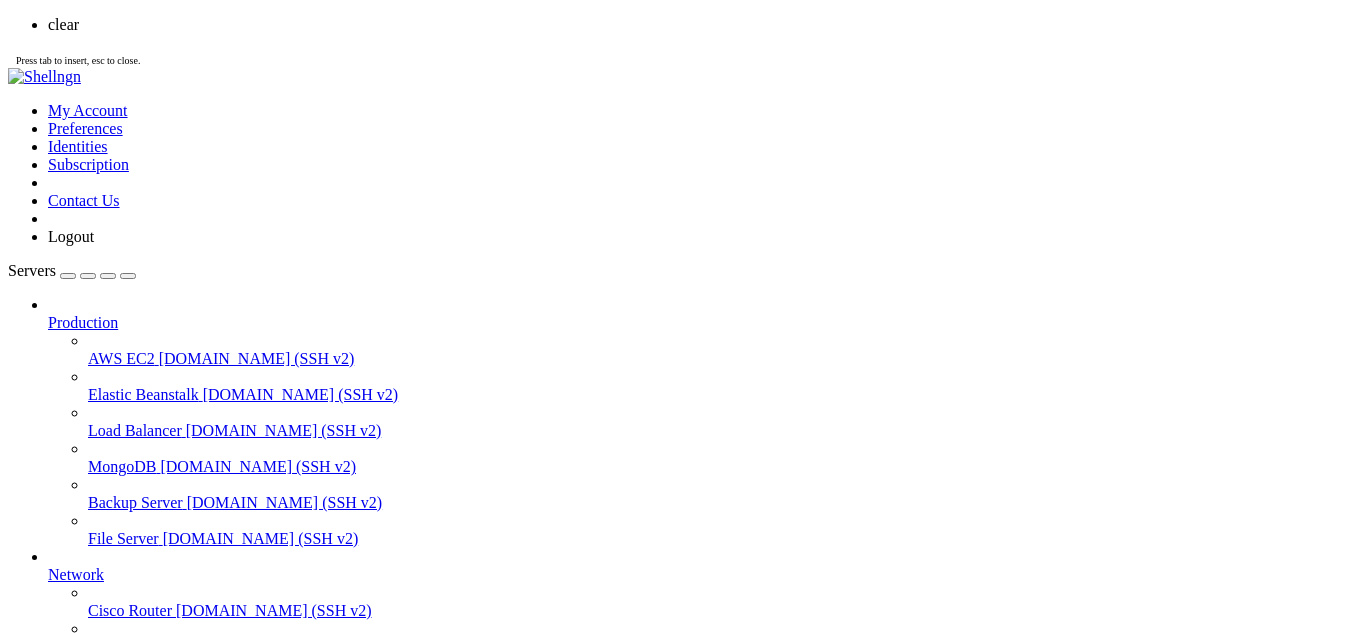 scroll, scrollTop: 0, scrollLeft: 0, axis: both 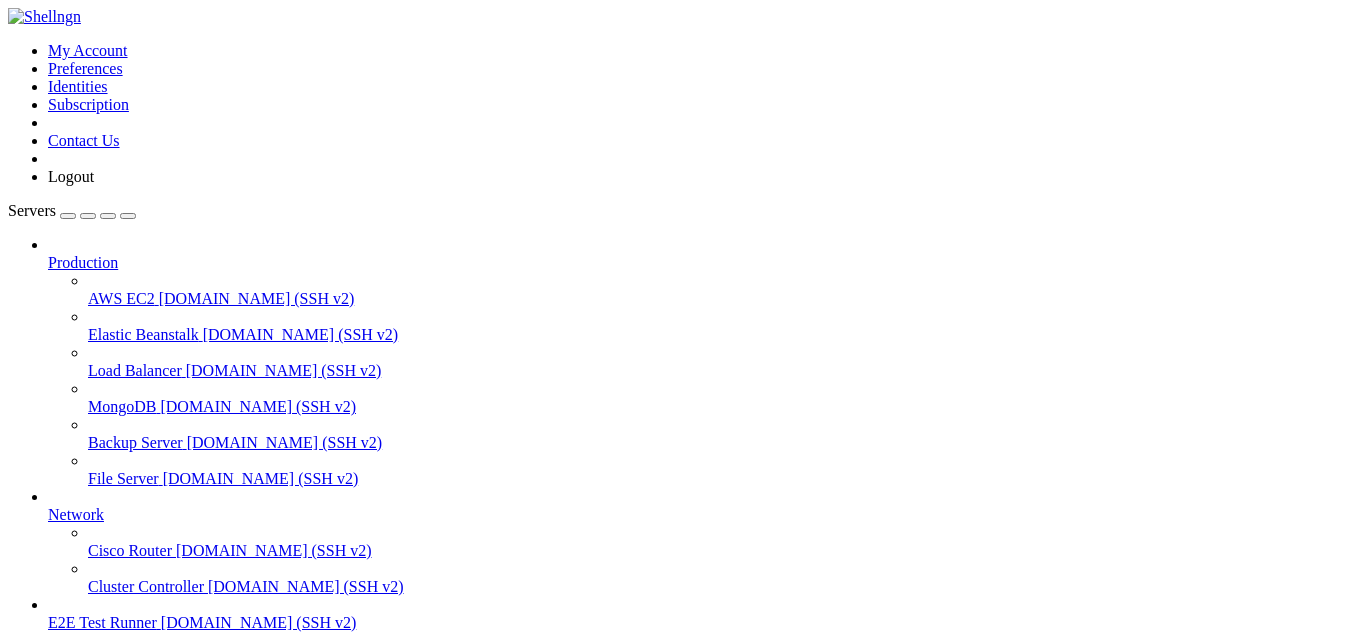 drag, startPoint x: 435, startPoint y: 1496, endPoint x: 335, endPoint y: 1241, distance: 273.90692 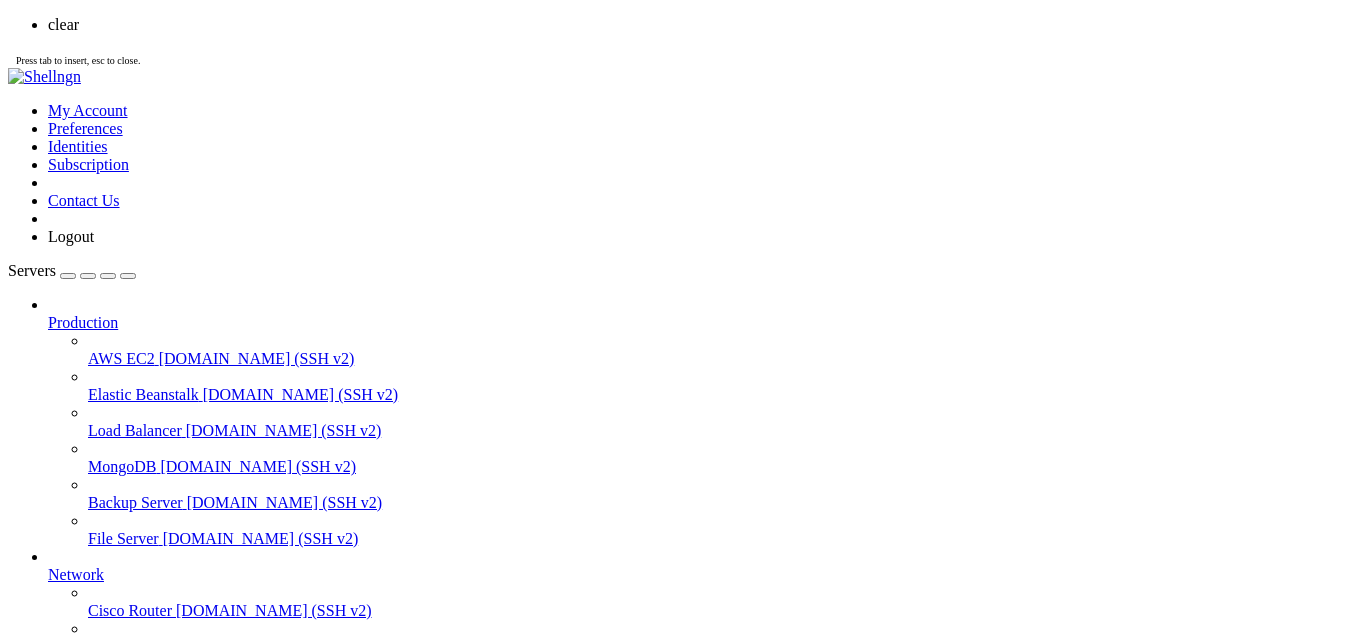 scroll, scrollTop: 0, scrollLeft: 0, axis: both 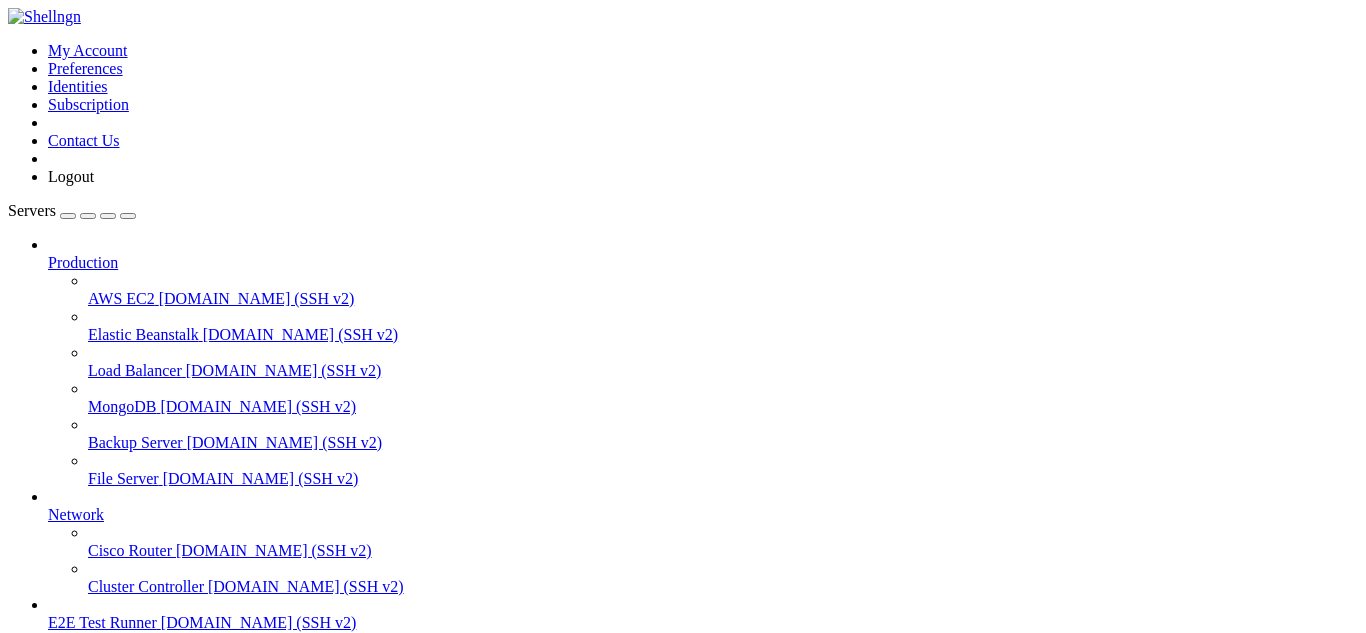 drag, startPoint x: 230, startPoint y: 1246, endPoint x: 163, endPoint y: 1175, distance: 97.62172 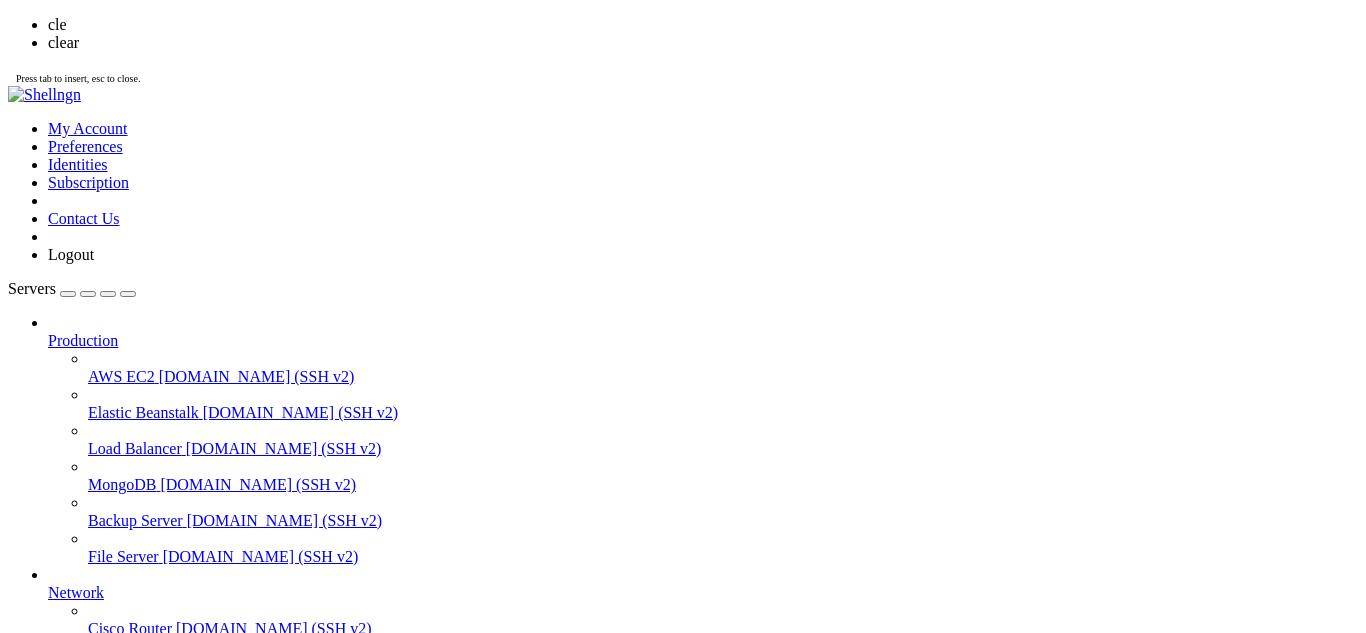 scroll, scrollTop: 0, scrollLeft: 0, axis: both 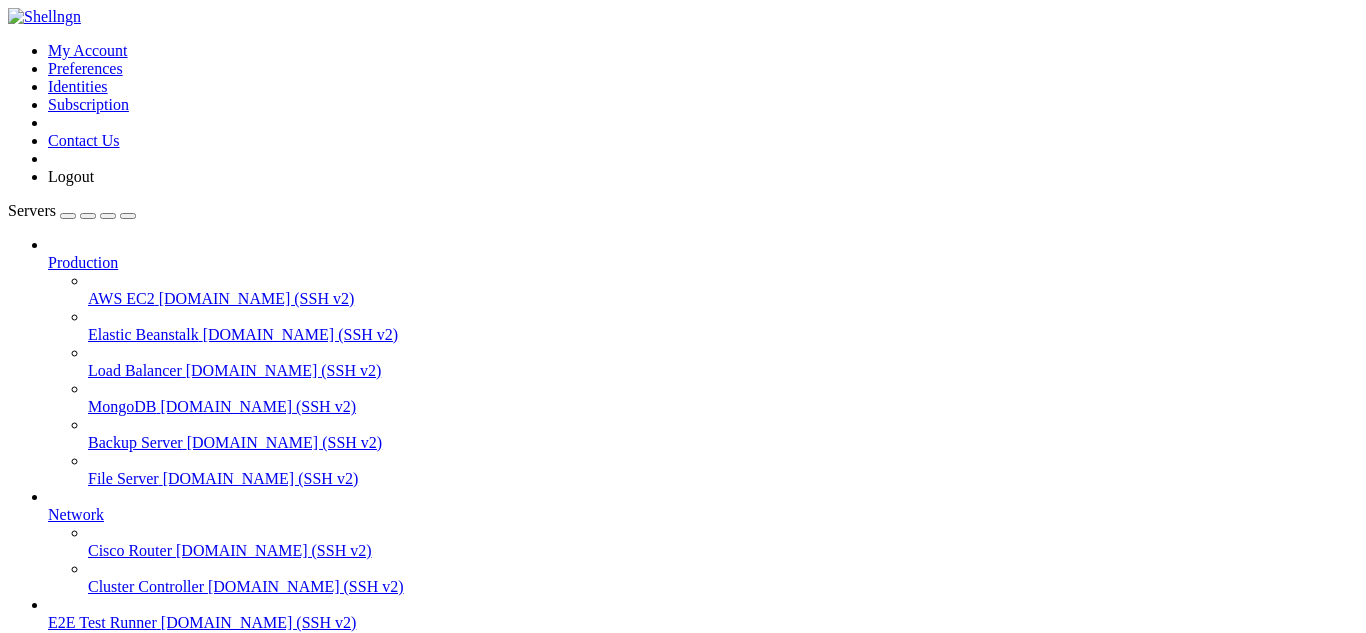 drag, startPoint x: 376, startPoint y: 1354, endPoint x: 329, endPoint y: 1251, distance: 113.216606 